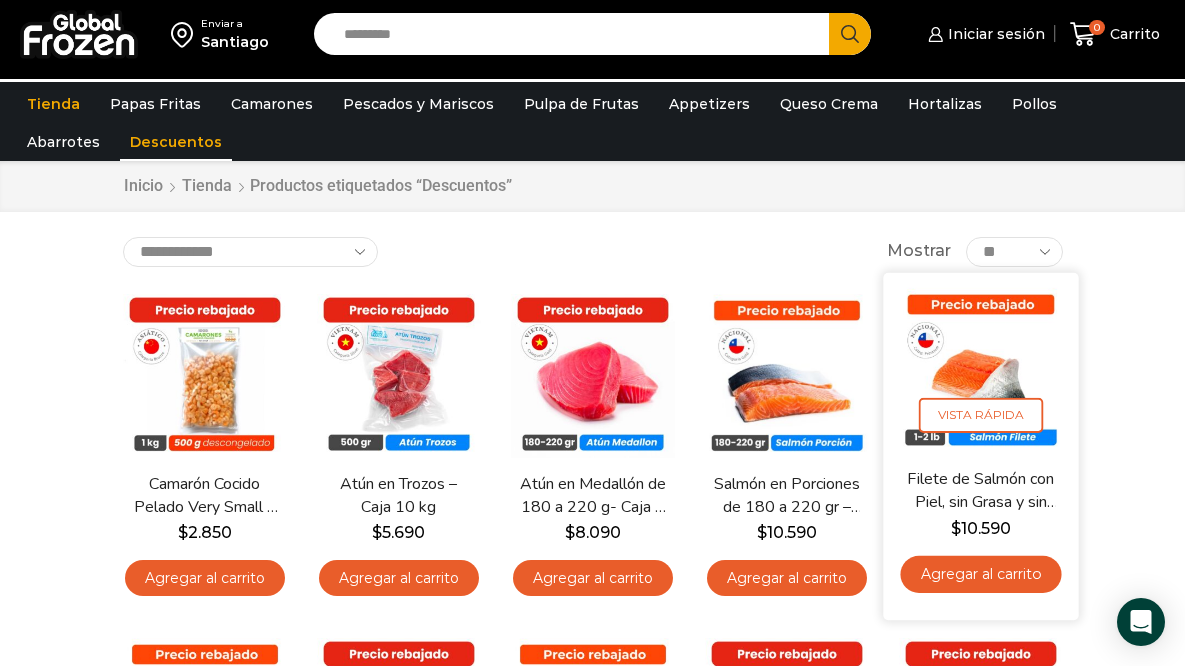 scroll, scrollTop: 0, scrollLeft: 0, axis: both 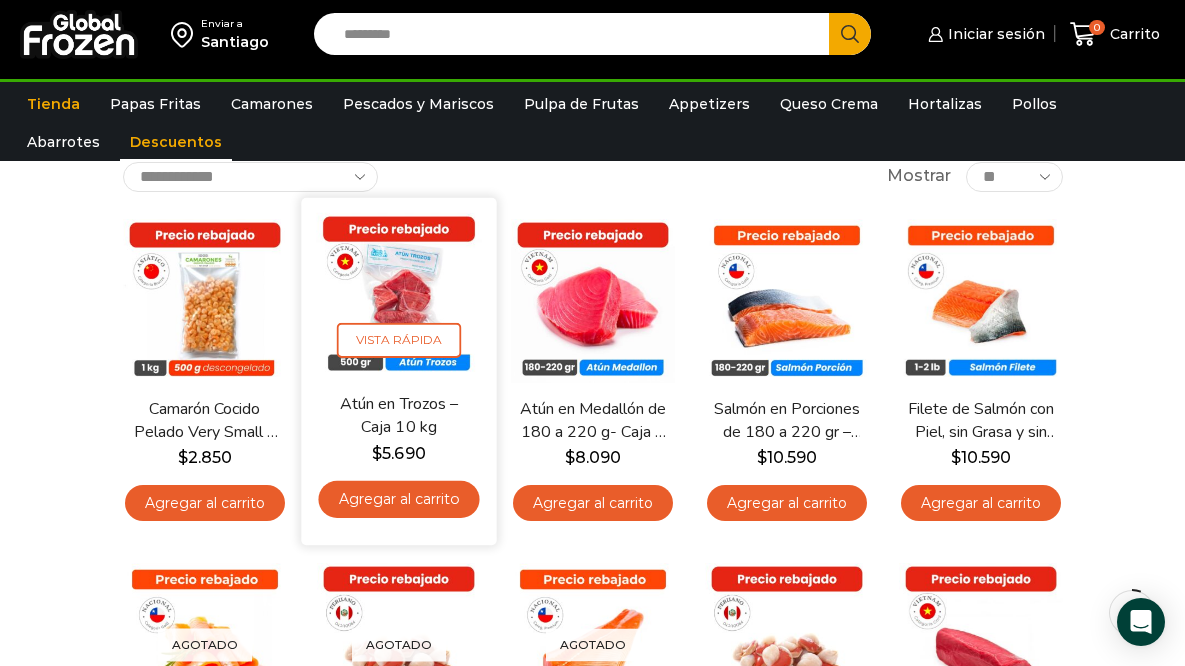 click on "Agregar al carrito" at bounding box center [398, 498] 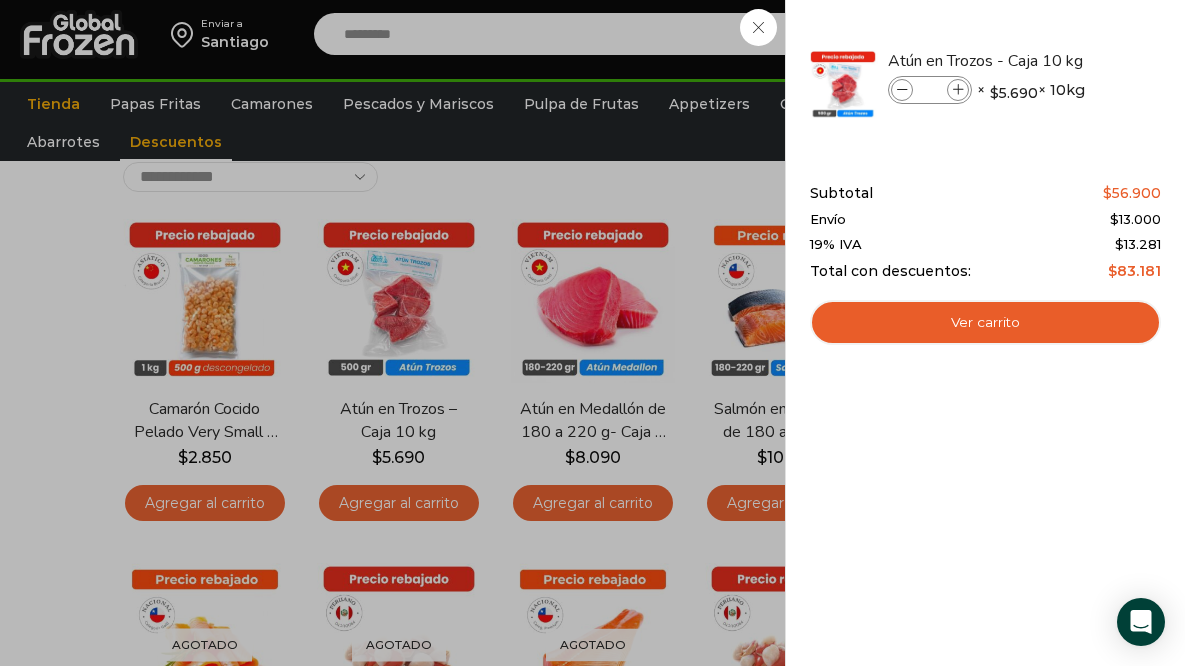 click on "1
Carrito
1
1
Shopping Cart
*" at bounding box center (1115, 34) 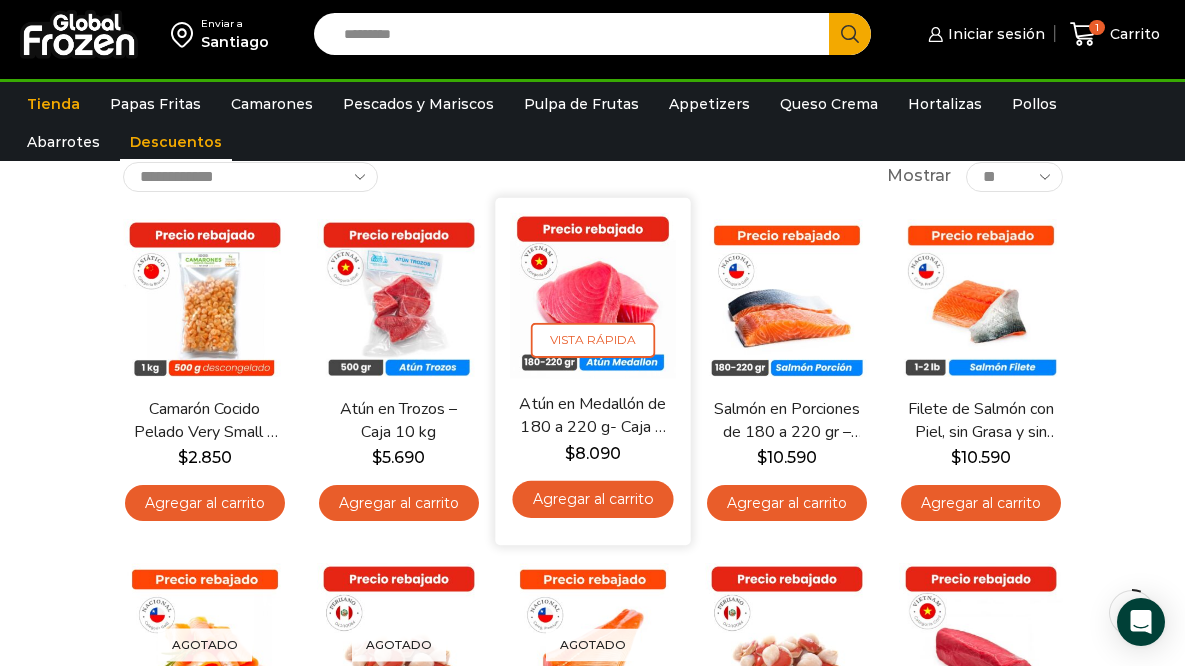 click on "Agregar al carrito" at bounding box center [592, 498] 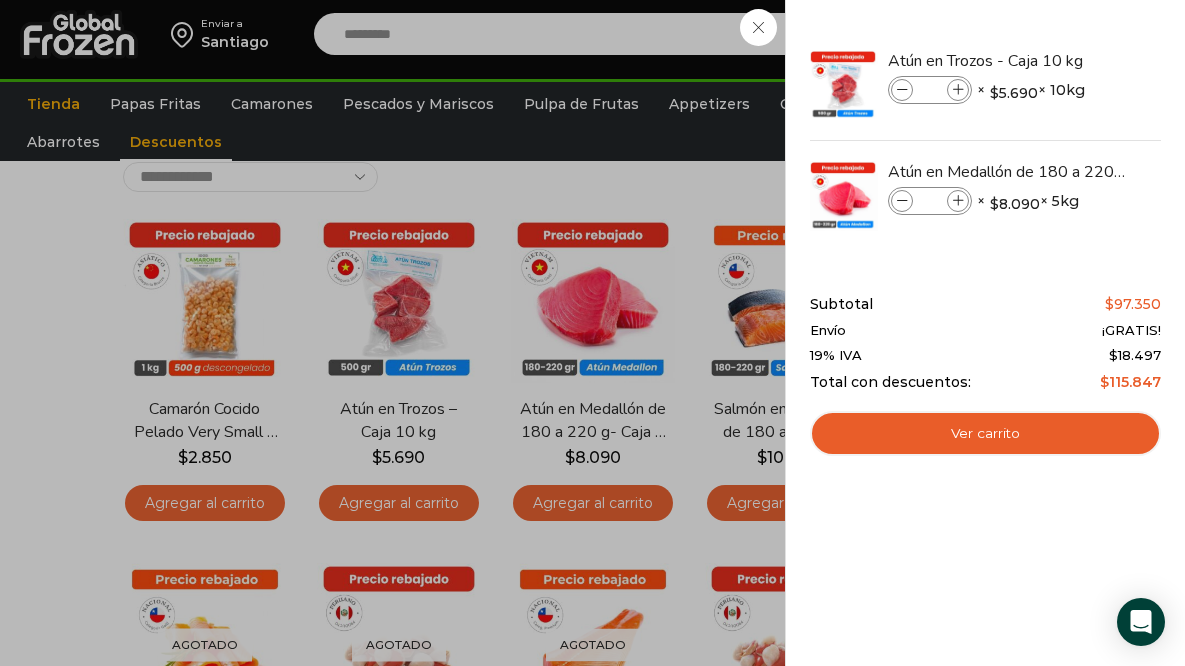 click on "2
Carrito
2
2
Shopping Cart
*" at bounding box center [1115, 34] 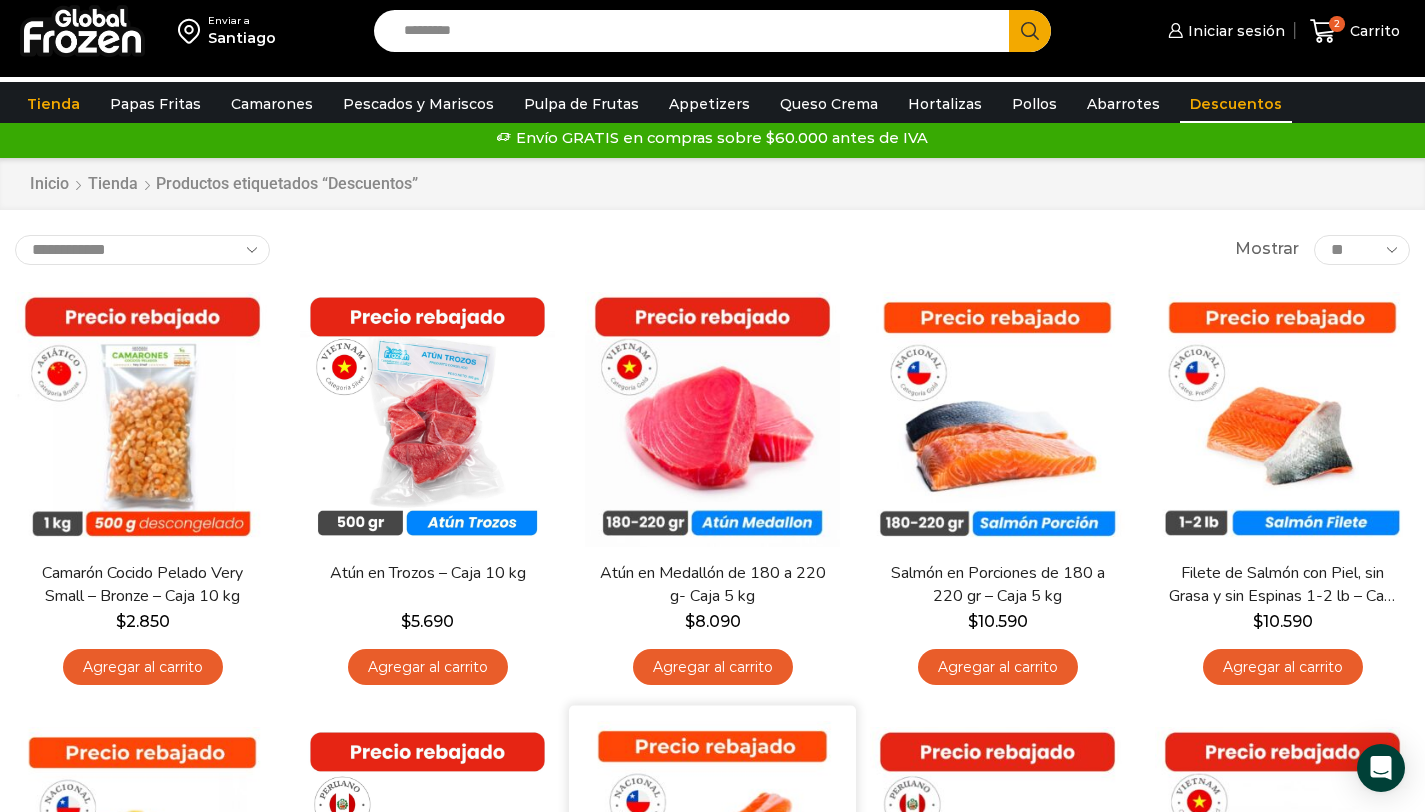 scroll, scrollTop: 0, scrollLeft: 0, axis: both 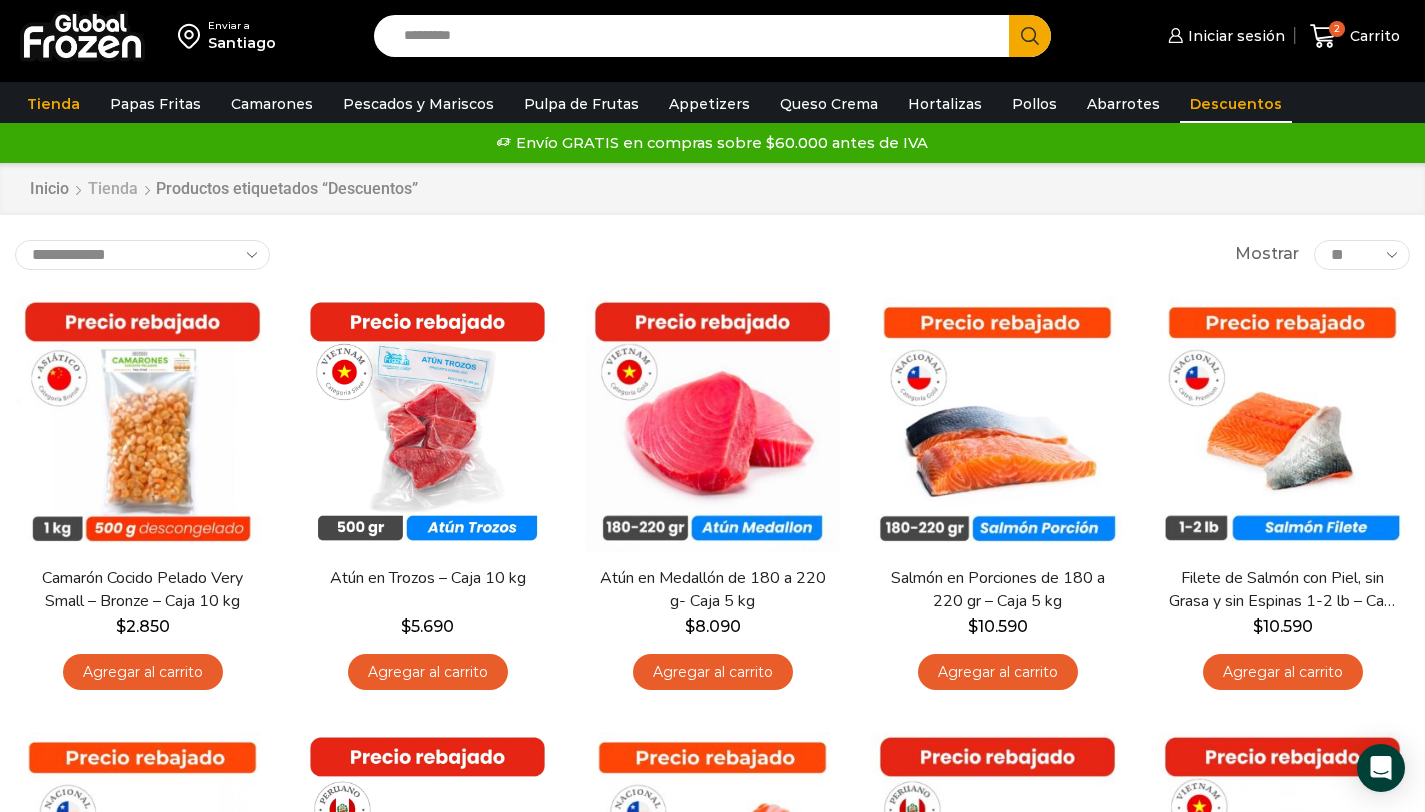 click on "Tienda" at bounding box center [113, 189] 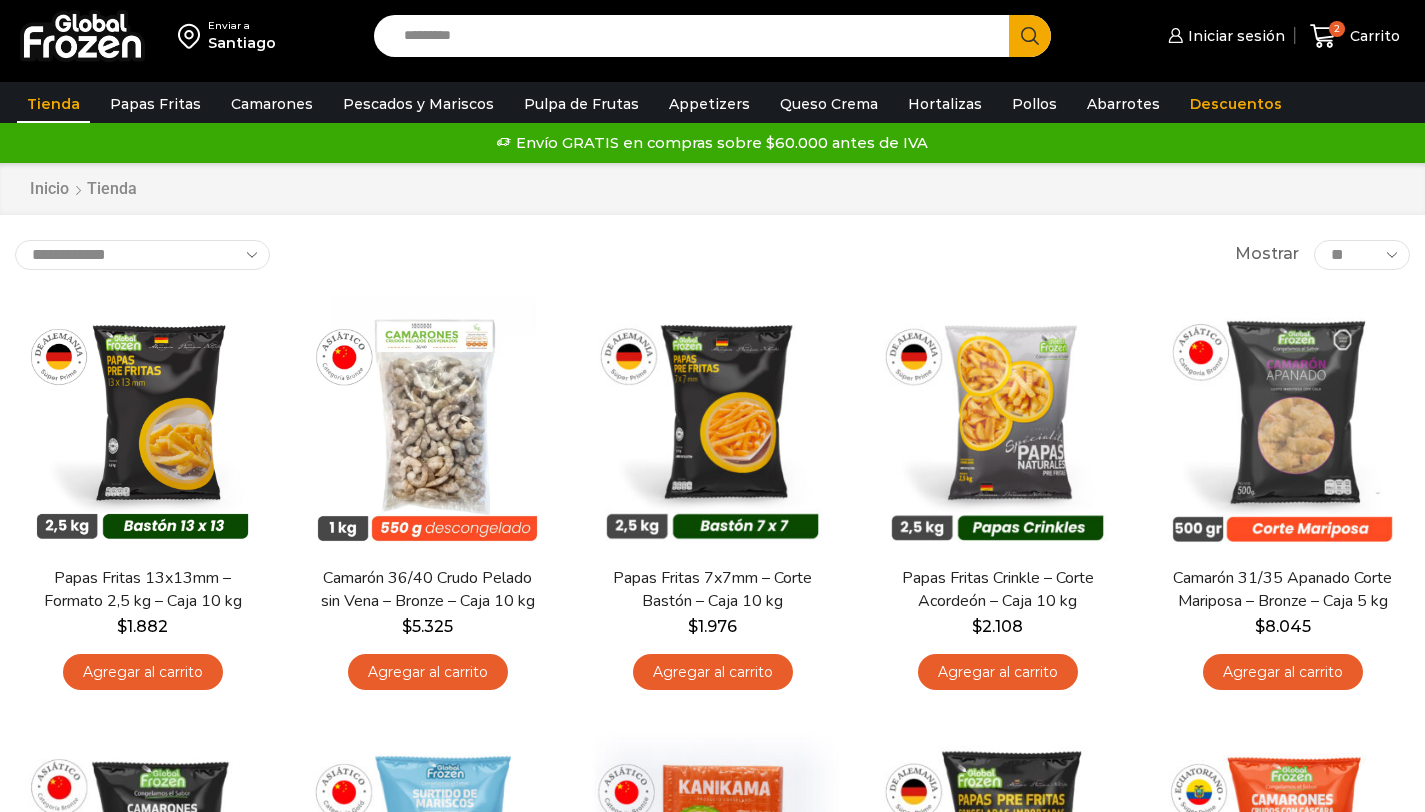 scroll, scrollTop: 0, scrollLeft: 0, axis: both 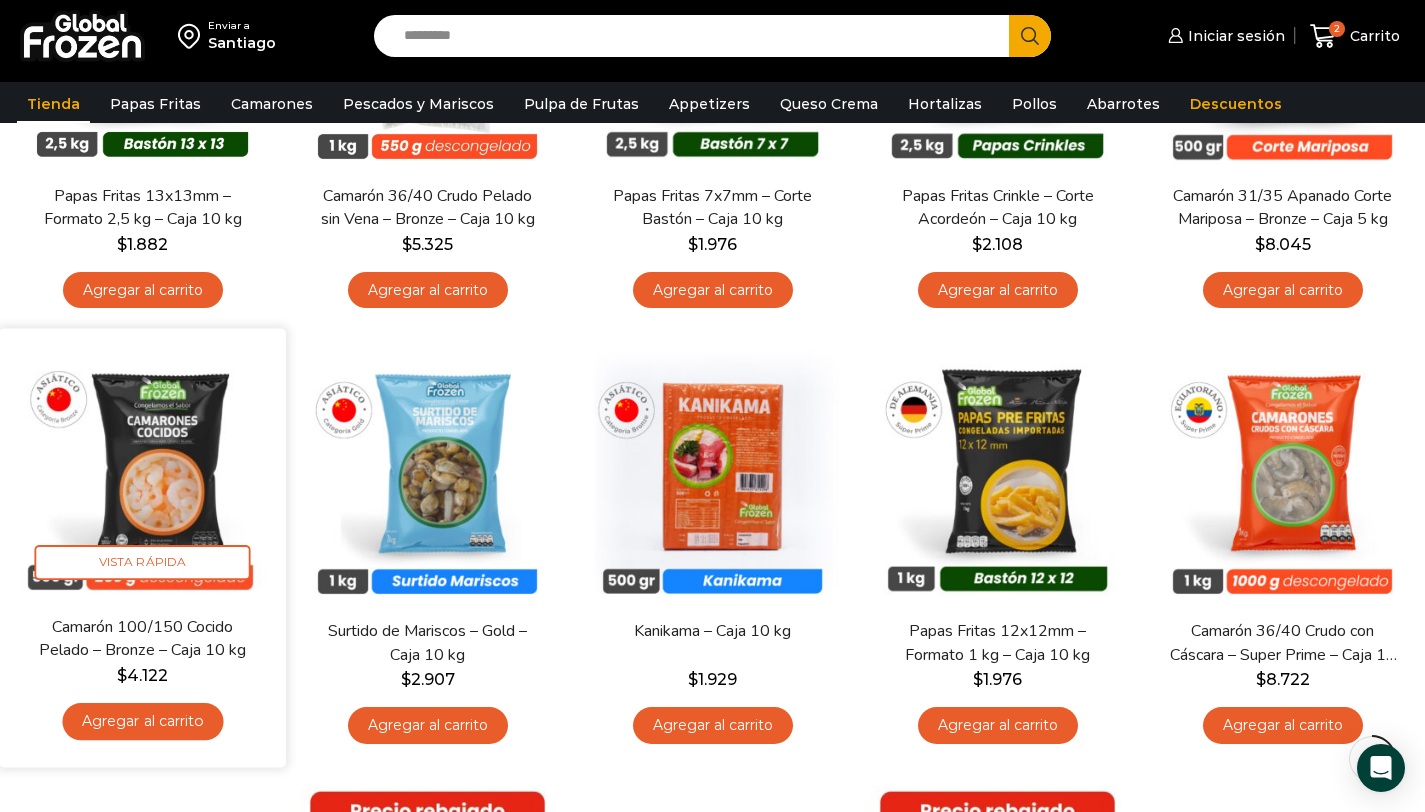 click at bounding box center (142, 472) 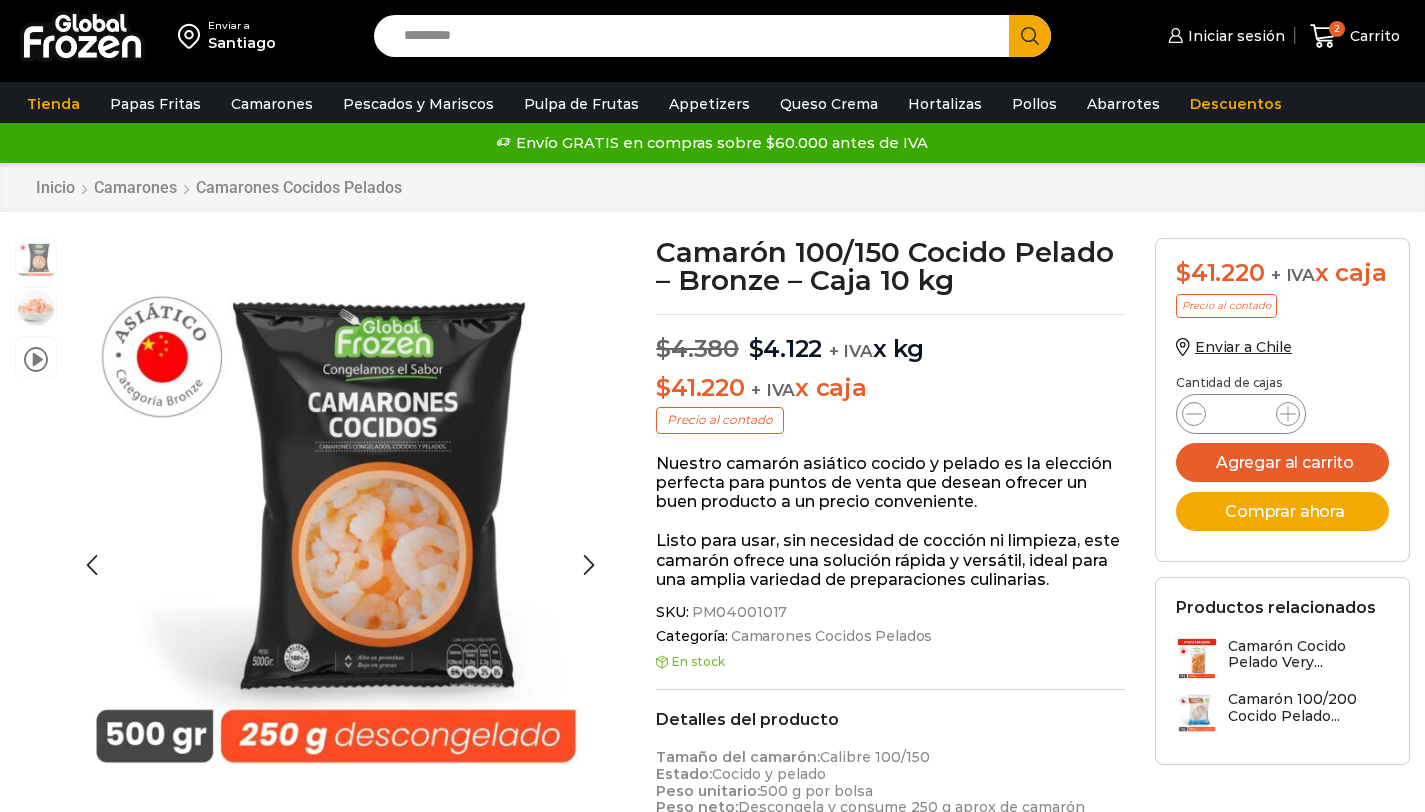 scroll, scrollTop: 0, scrollLeft: 0, axis: both 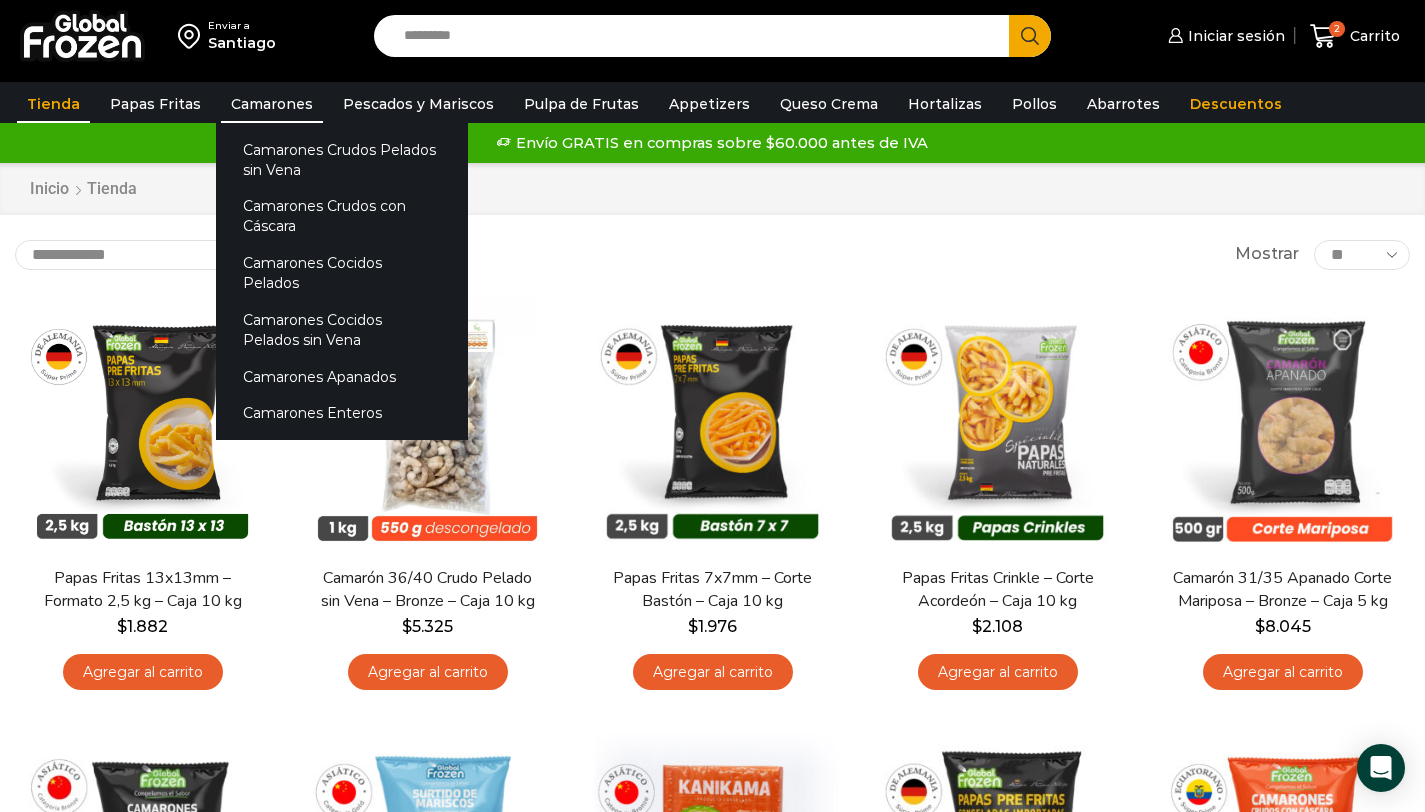 click on "Camarones" at bounding box center (272, 104) 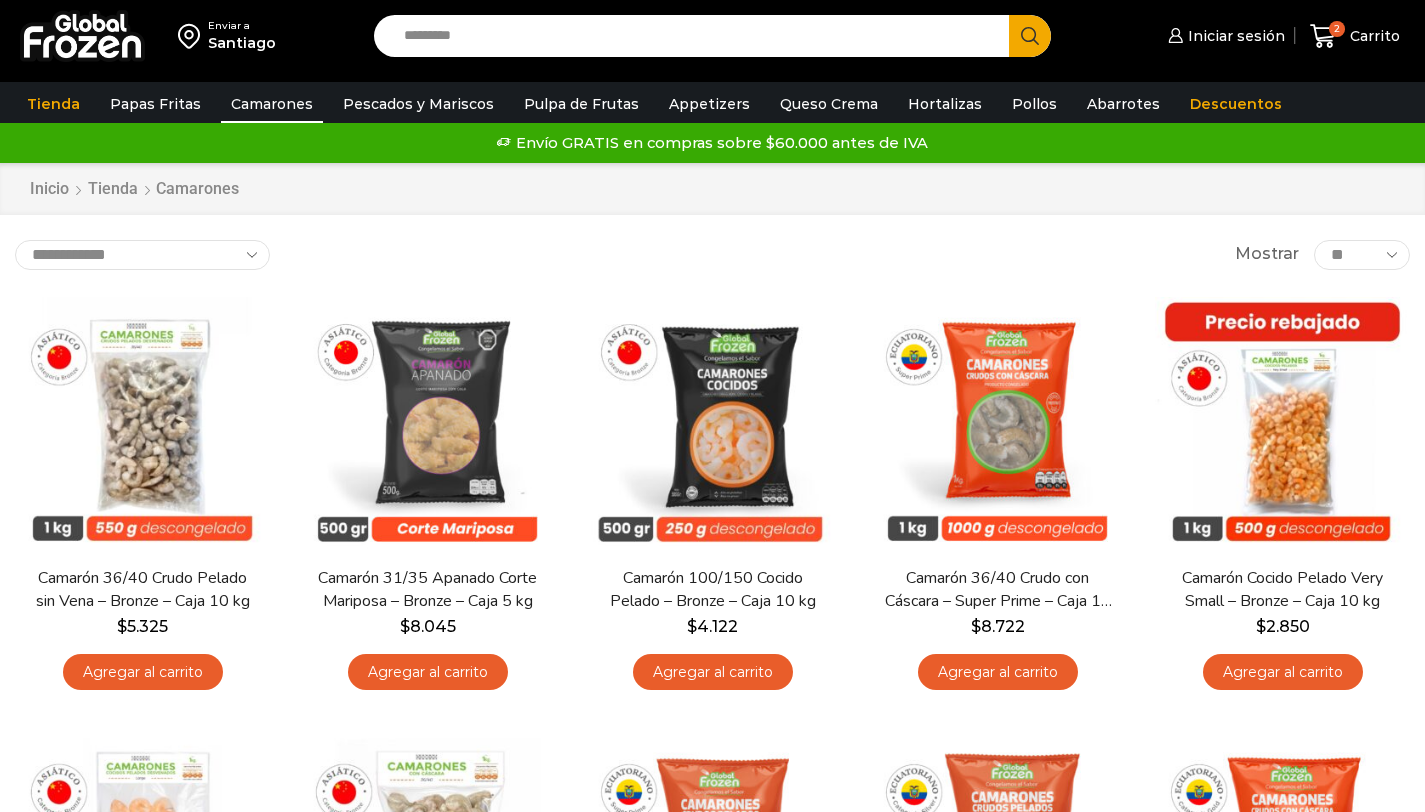 scroll, scrollTop: 0, scrollLeft: 0, axis: both 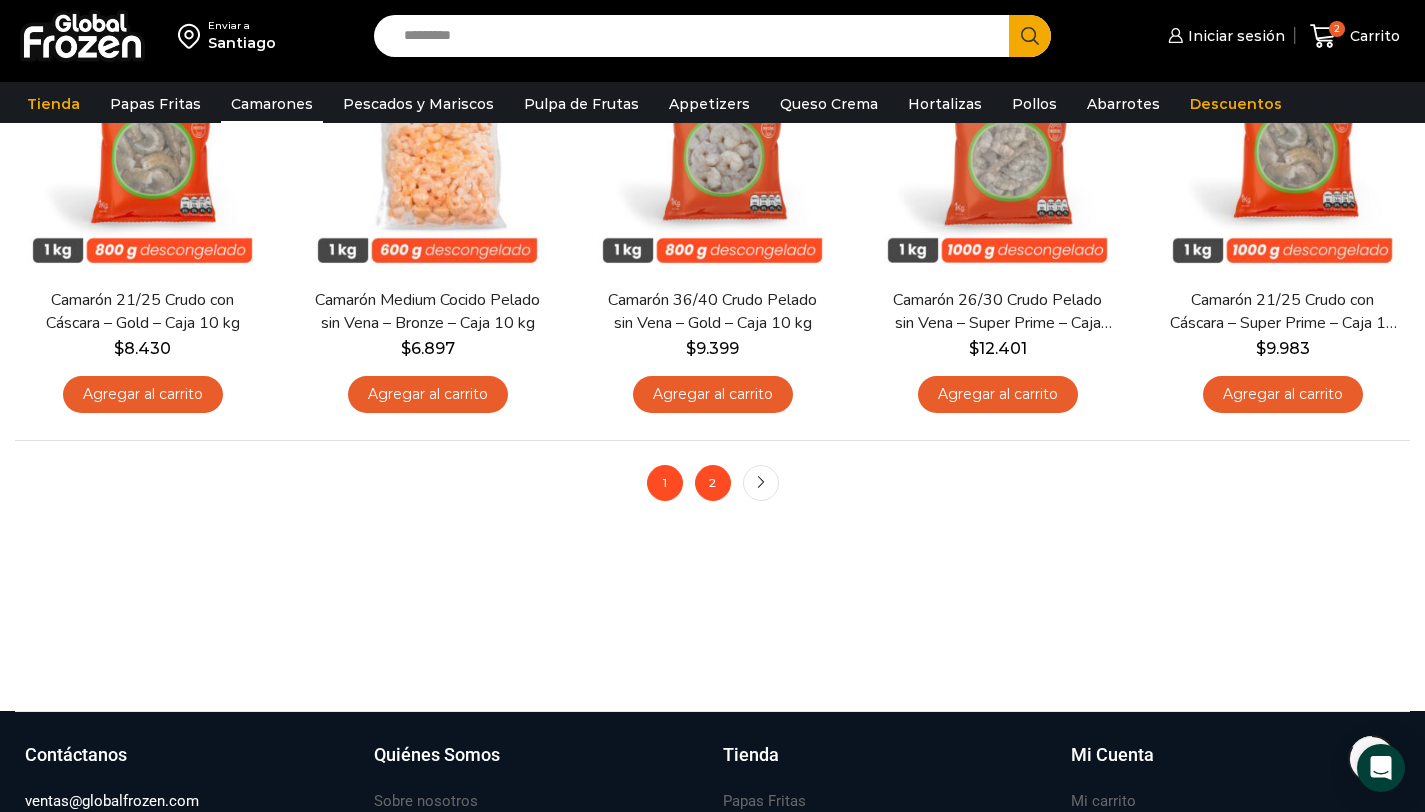click on "2" at bounding box center [713, 483] 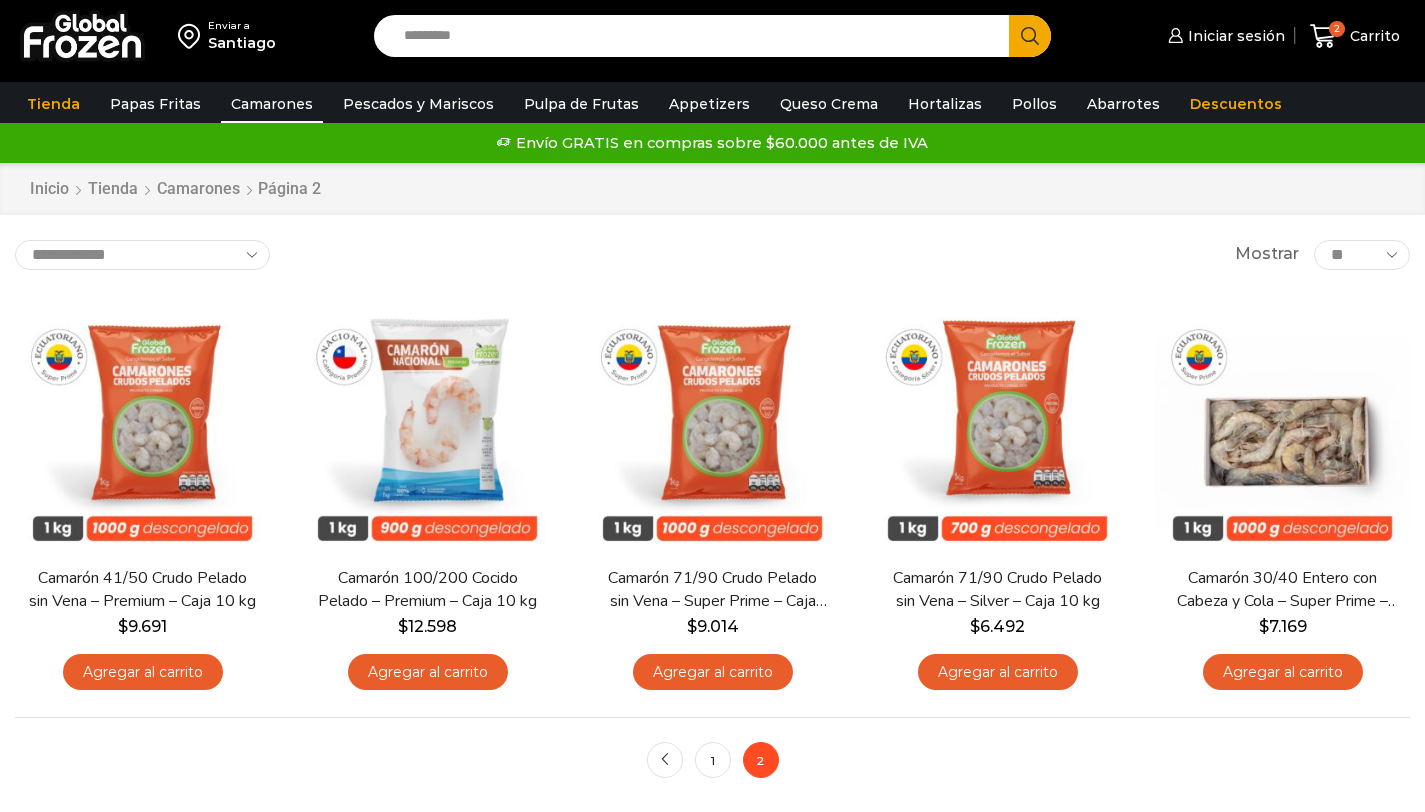 scroll, scrollTop: 0, scrollLeft: 0, axis: both 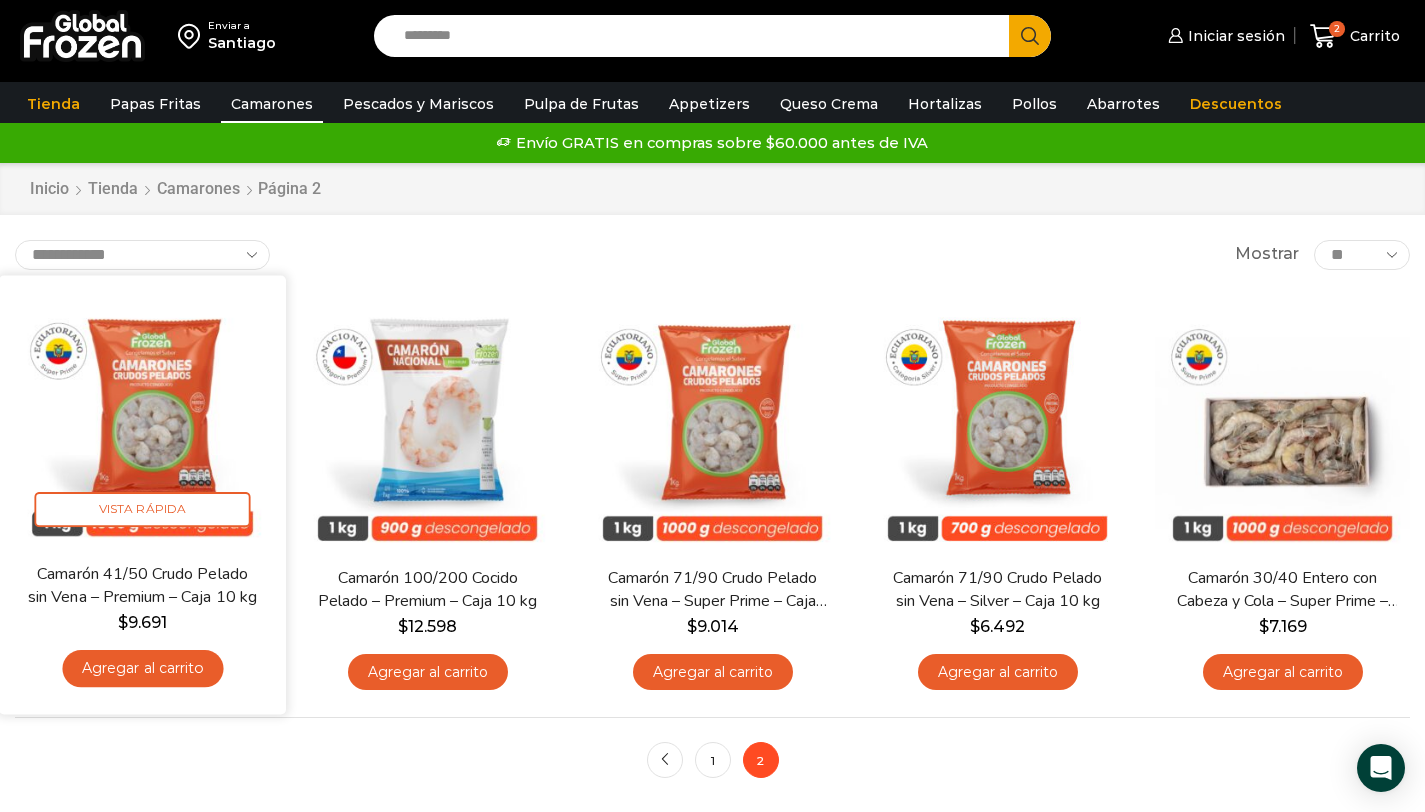 click at bounding box center (142, 418) 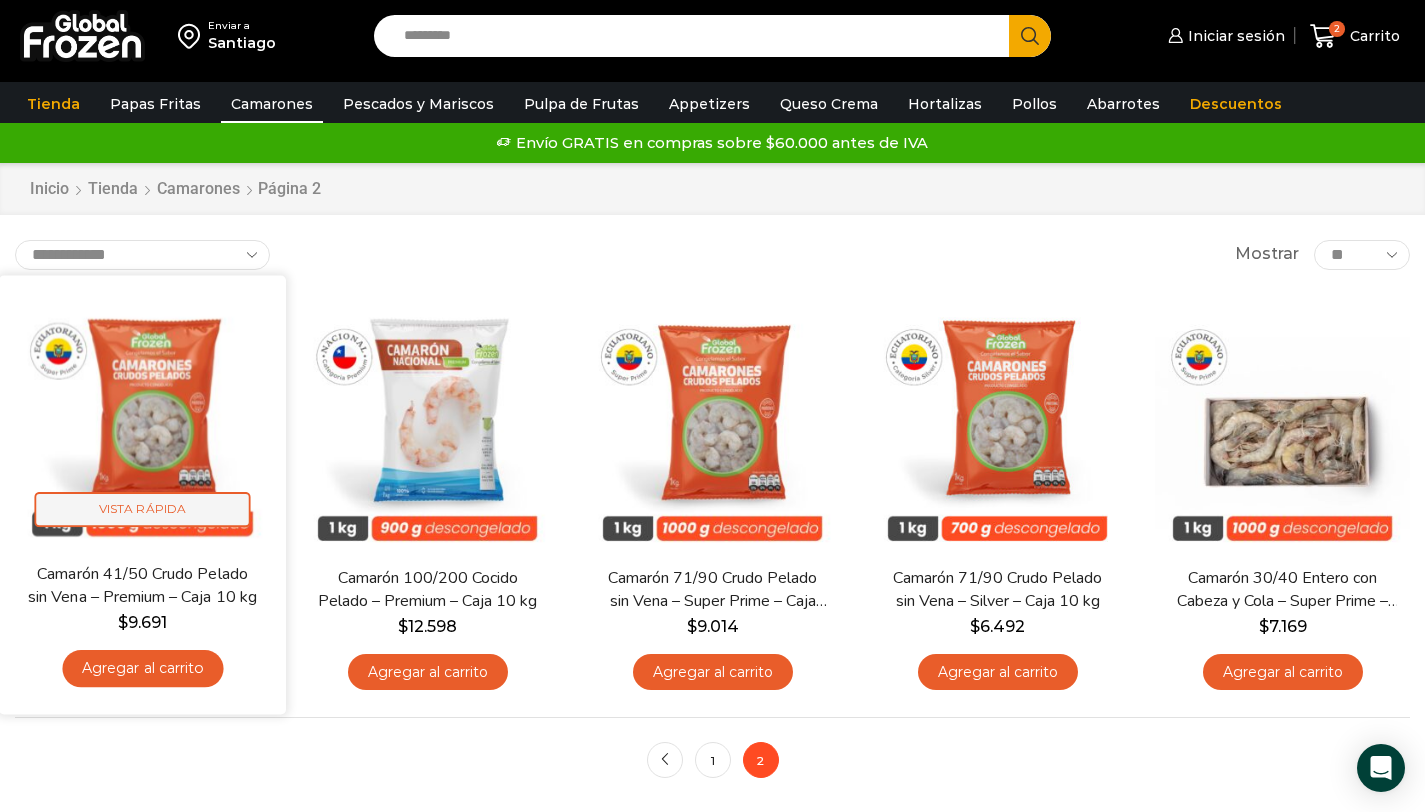click on "Vista Rápida" at bounding box center (143, 509) 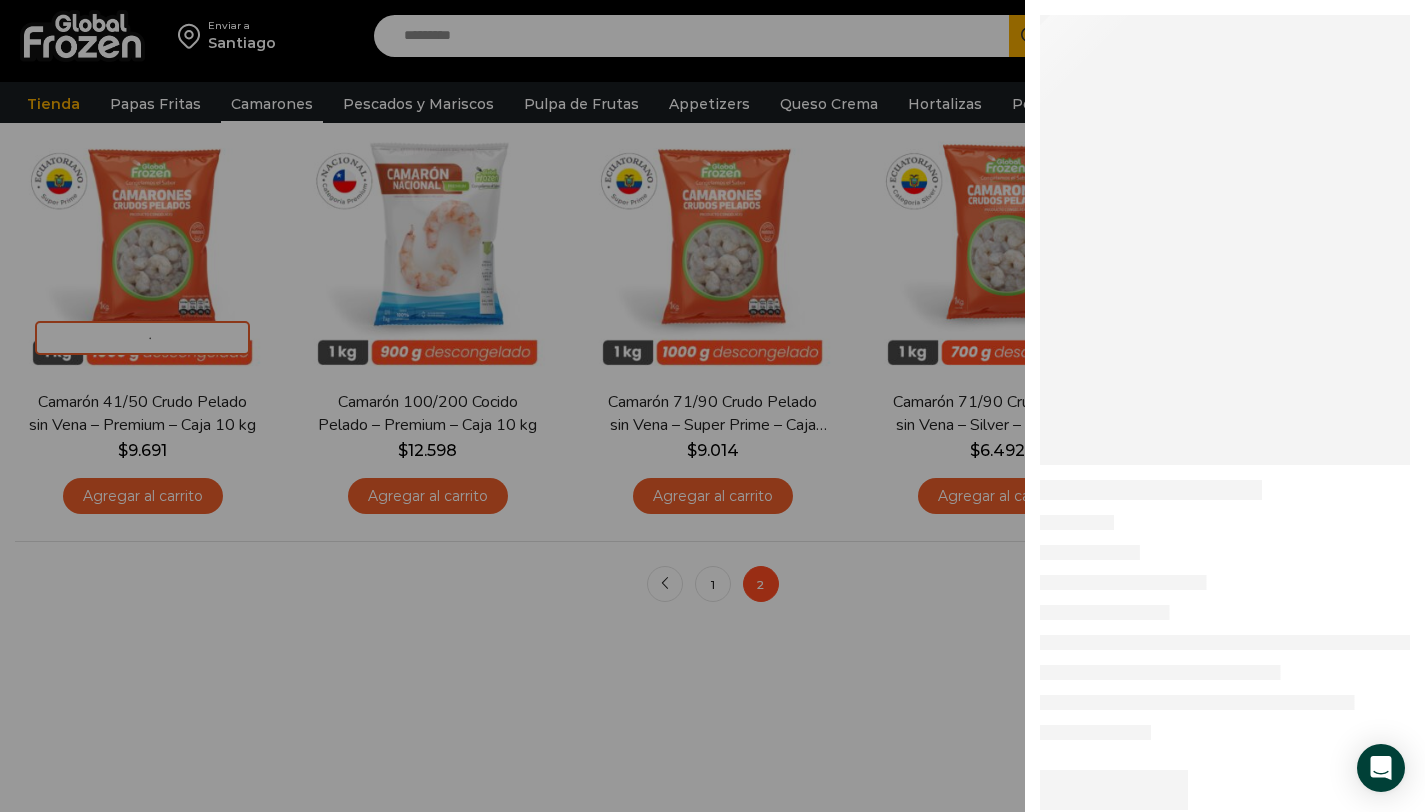 scroll, scrollTop: 0, scrollLeft: 0, axis: both 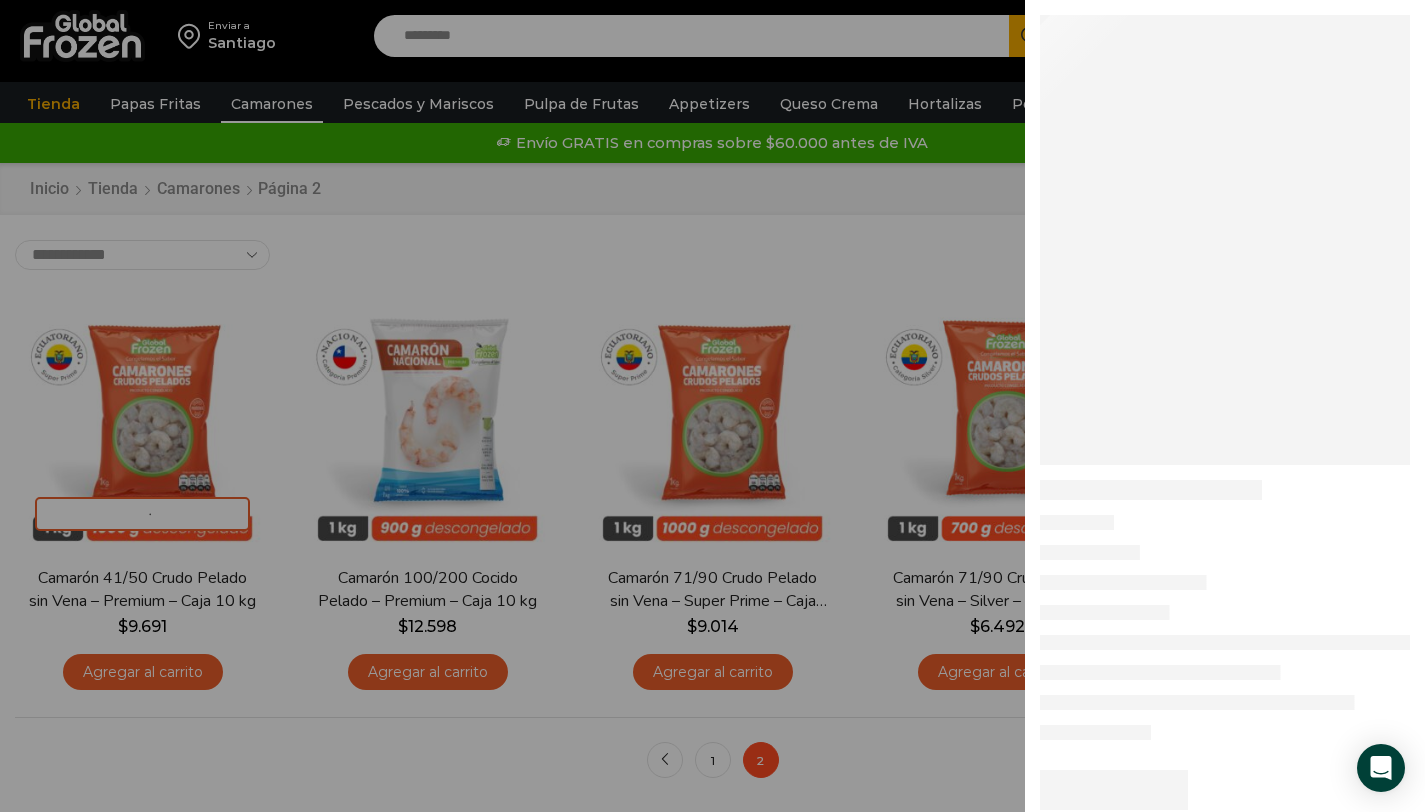 click at bounding box center [712, 0] 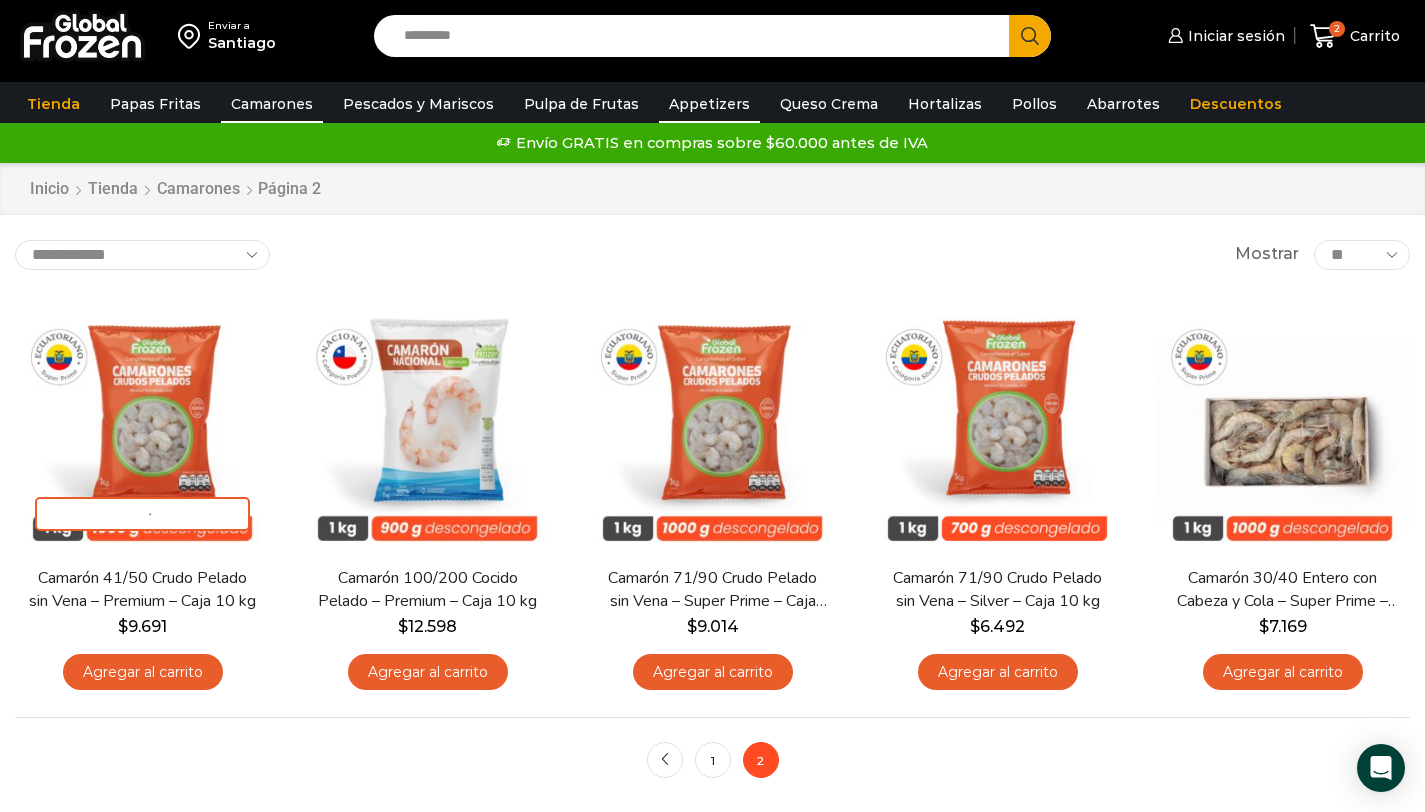 click on "Appetizers" at bounding box center (709, 104) 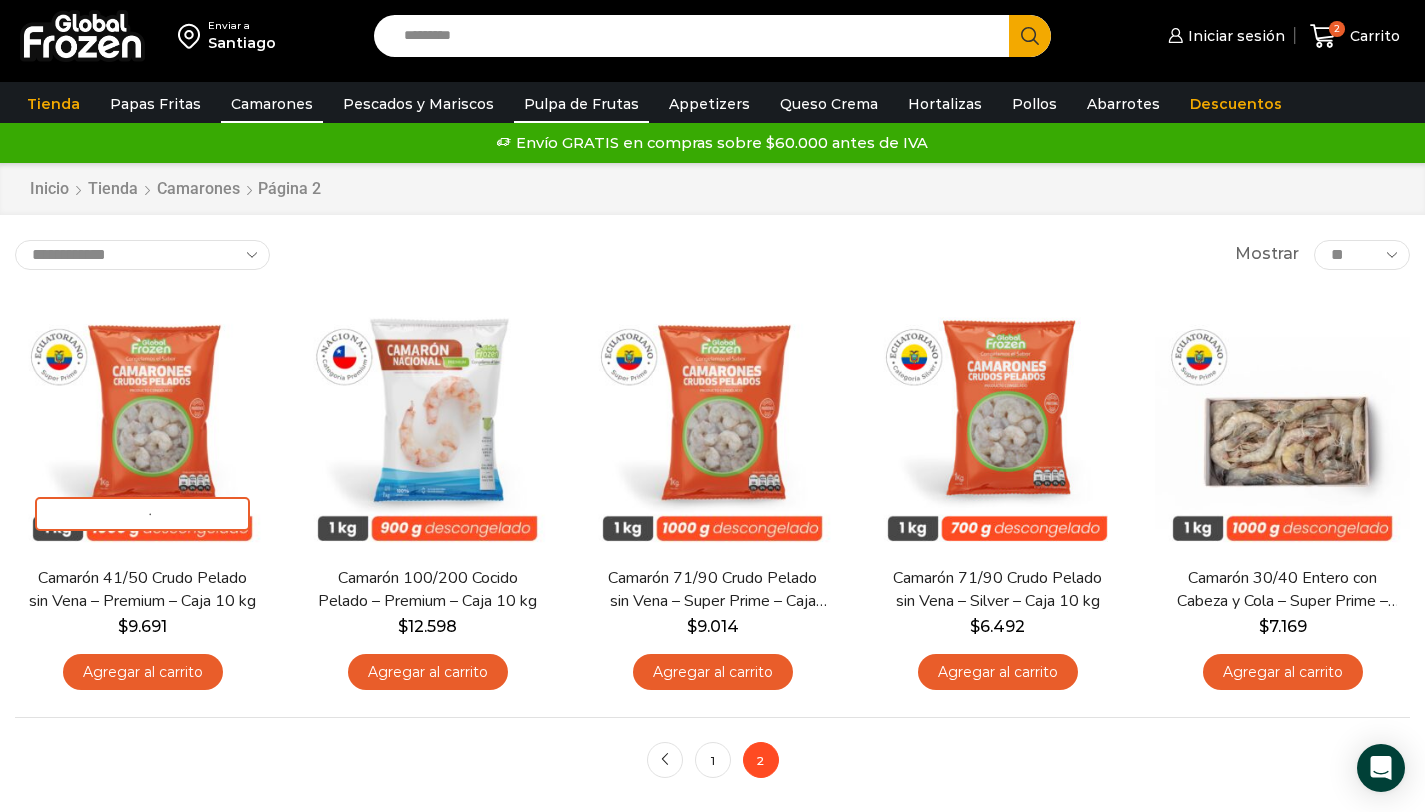 click on "Pulpa de Frutas" at bounding box center (581, 104) 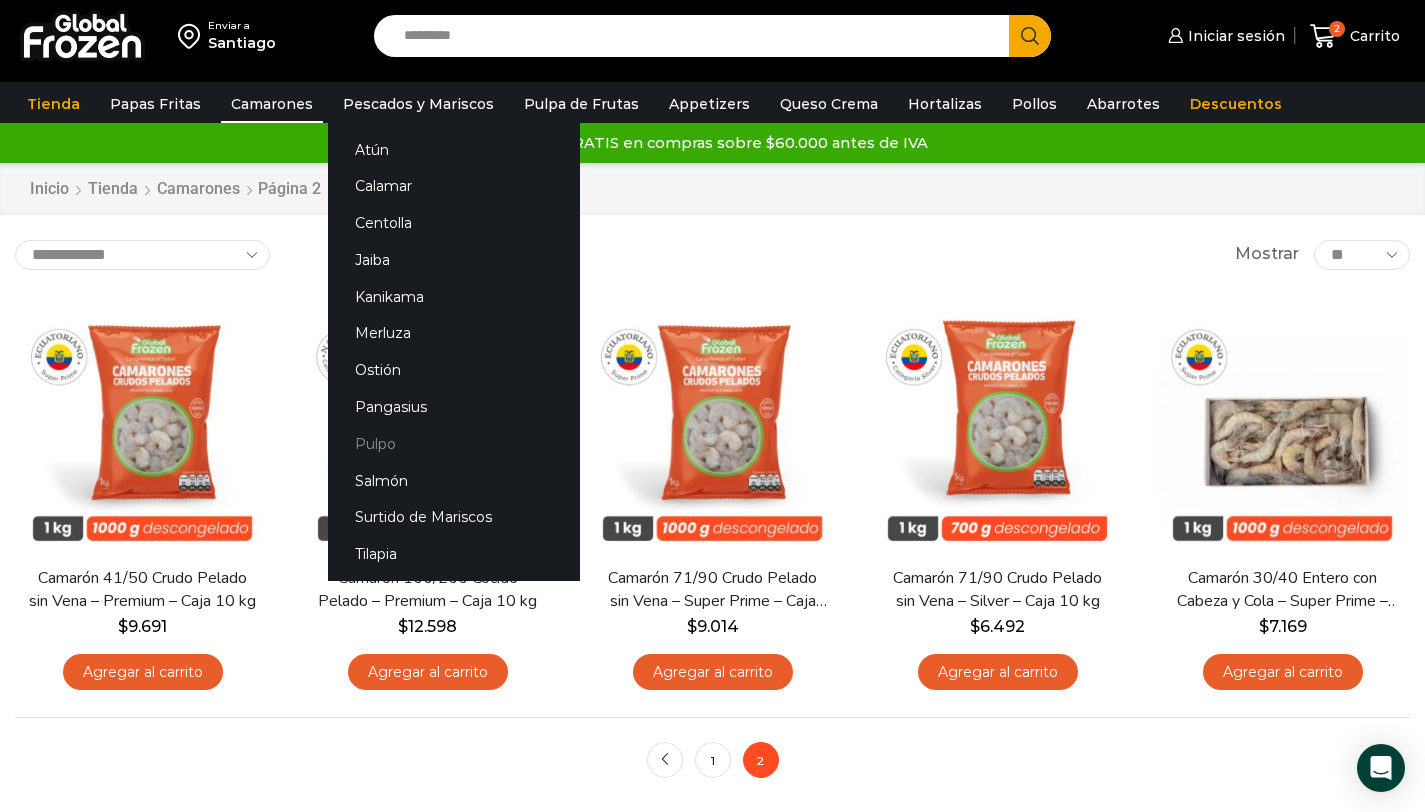 click on "Pulpo" at bounding box center (454, 443) 